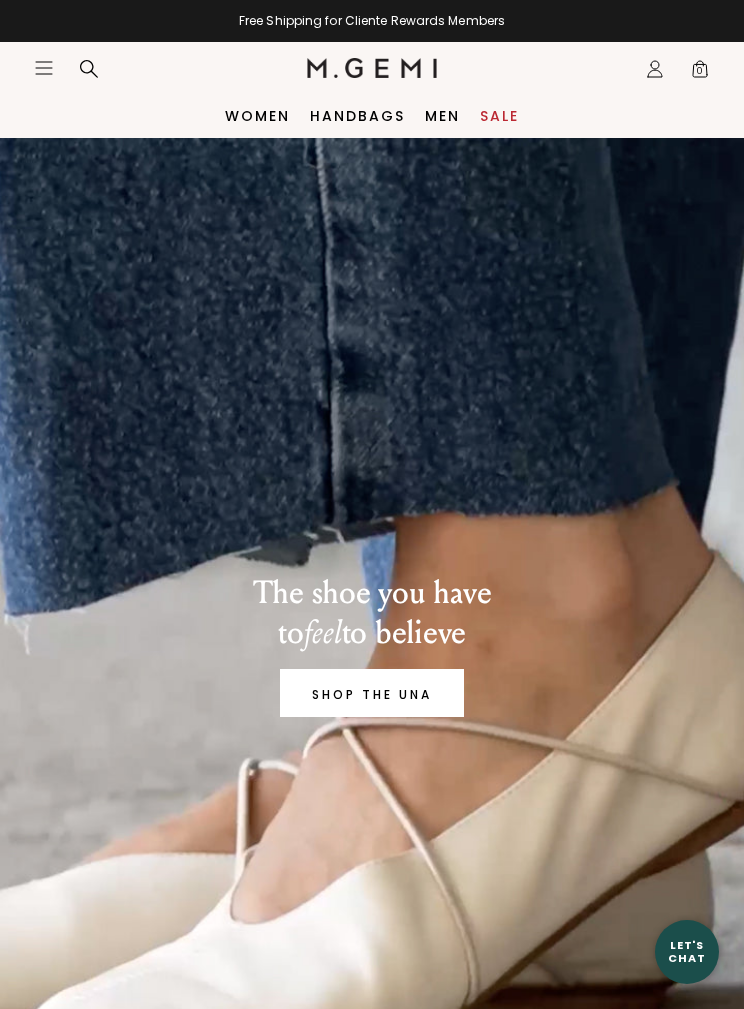 scroll, scrollTop: 0, scrollLeft: 0, axis: both 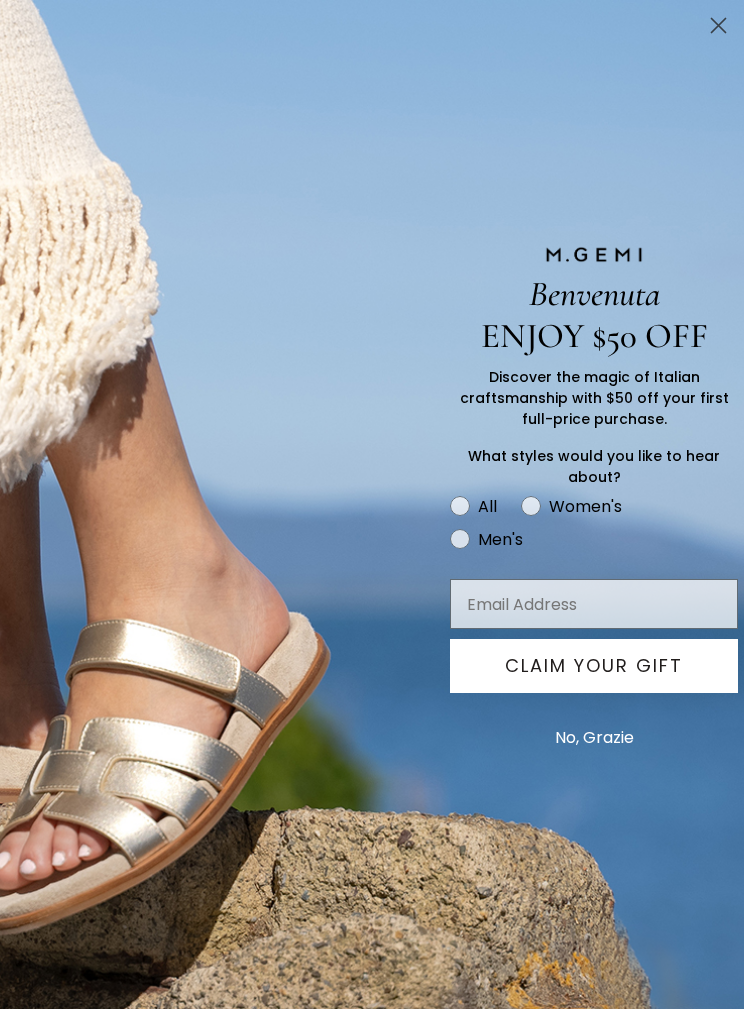 click 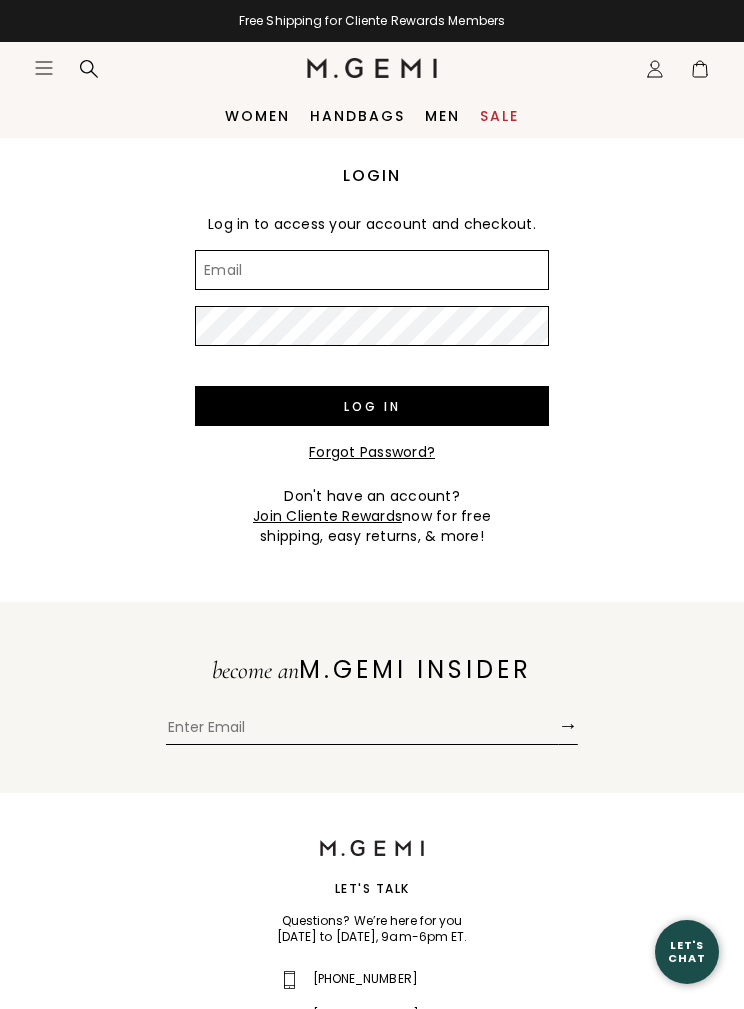 scroll, scrollTop: 0, scrollLeft: 0, axis: both 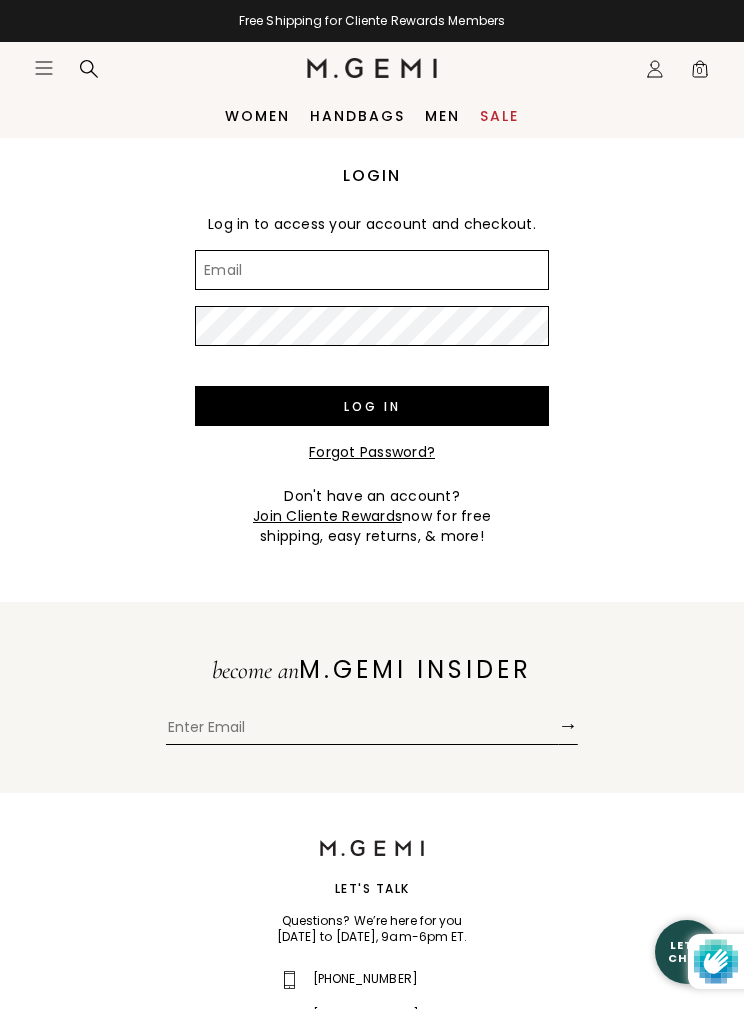click on "Email" at bounding box center [372, 270] 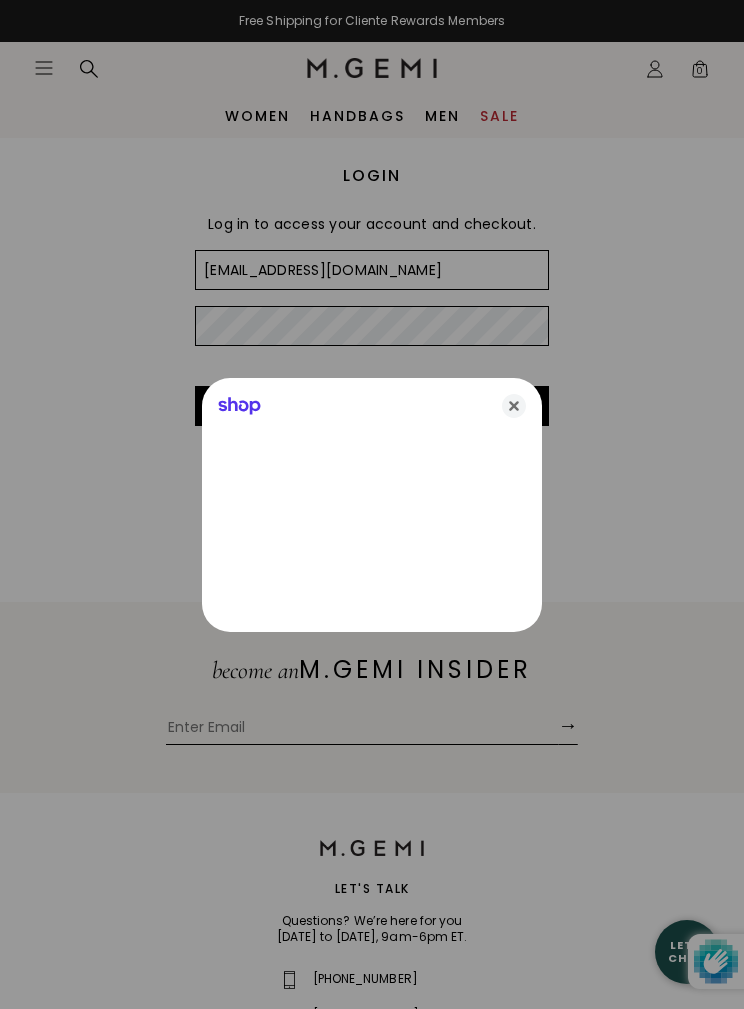 type on "[EMAIL_ADDRESS][DOMAIN_NAME]" 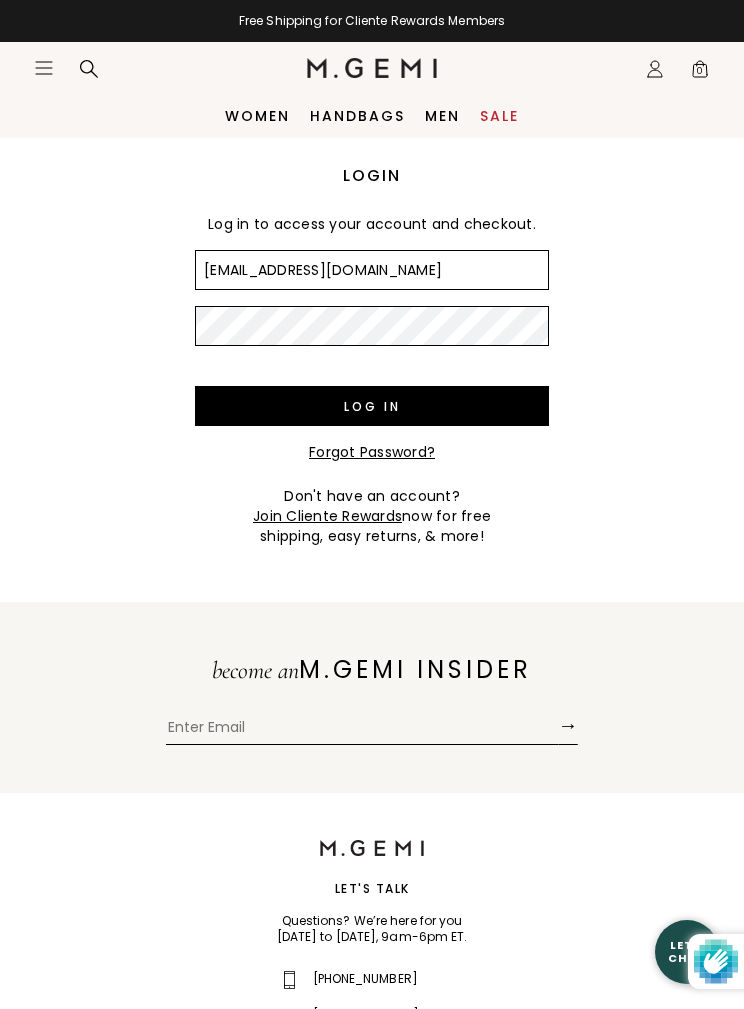 click on "Log in" at bounding box center (372, 406) 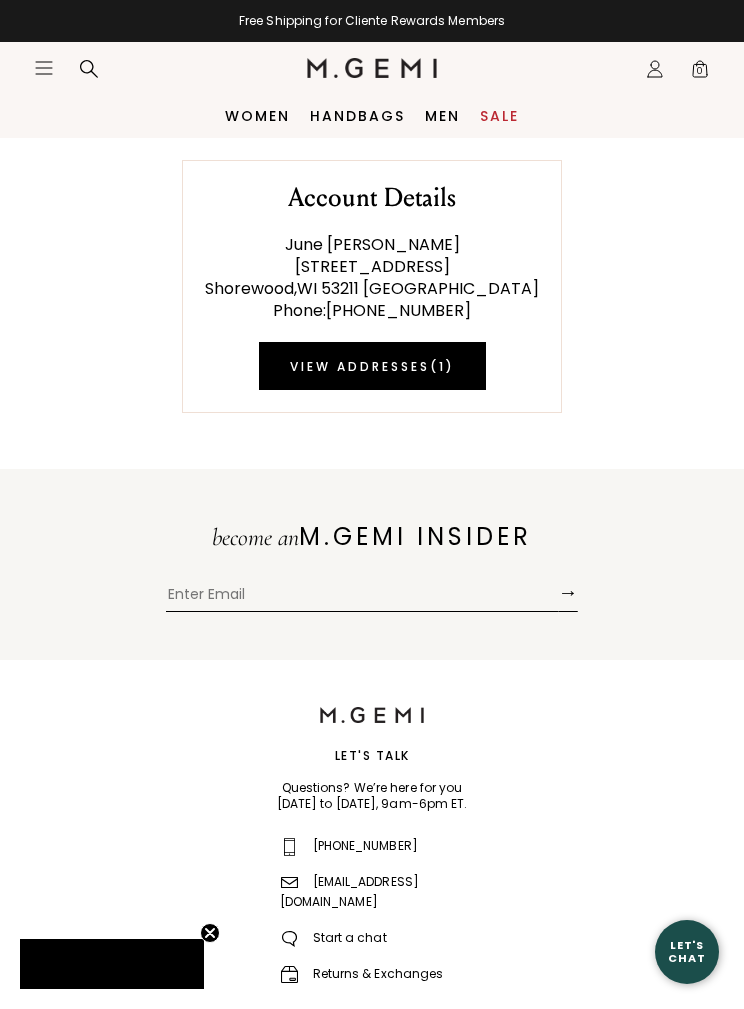 scroll, scrollTop: 0, scrollLeft: 0, axis: both 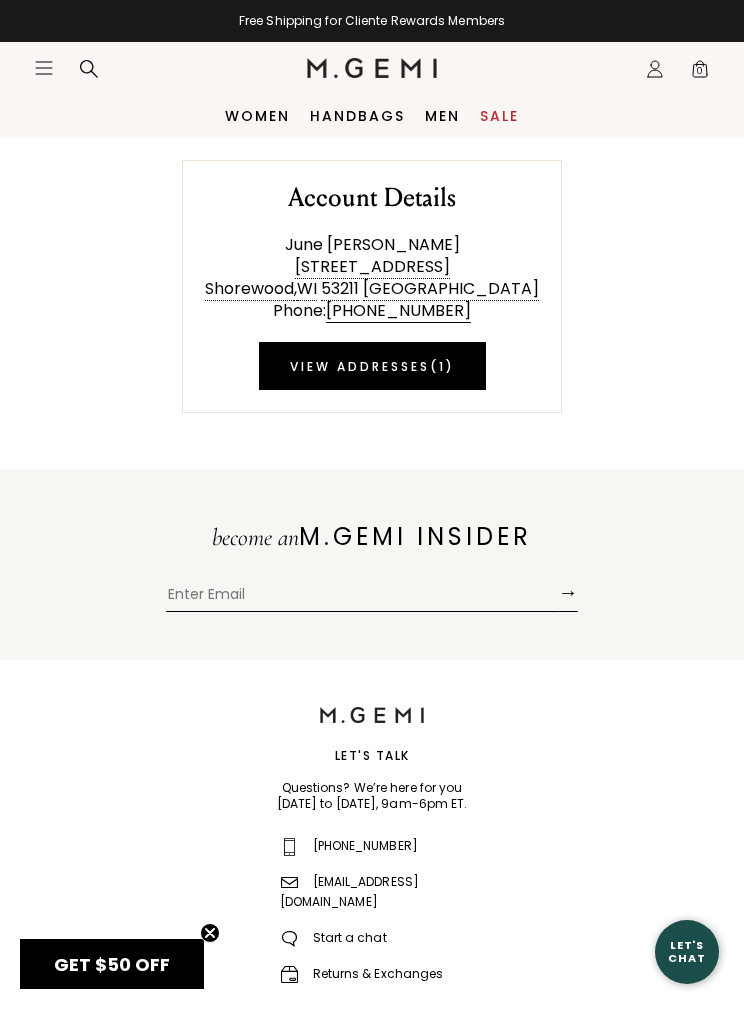 click on "Account Details June   Terrasi 4067 North Lake Drive Shorewood ,  WI   53211   United States Phone :  (414) 628-0931 View Addresses  ( 1 )" at bounding box center (372, 275) 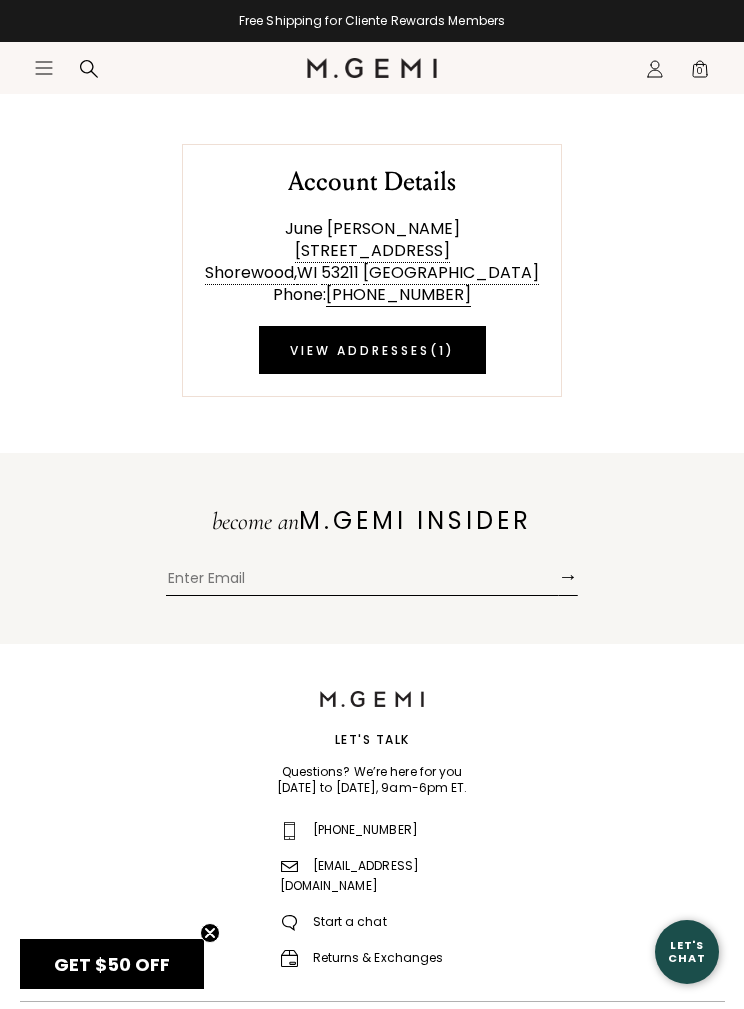 scroll, scrollTop: 0, scrollLeft: 0, axis: both 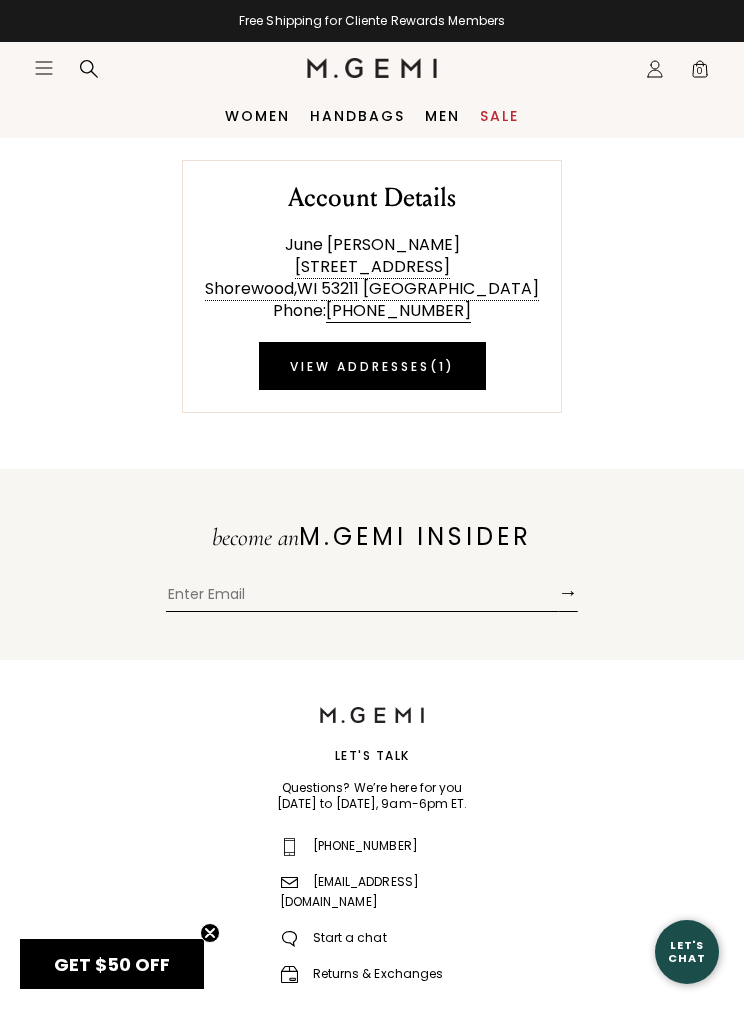 click on "Icons/20x20/profile@2x
Sign Out
Orders
Rewards
Refer a Friend
Address Book
Call Us
+1-844-574-4364" at bounding box center (655, 69) 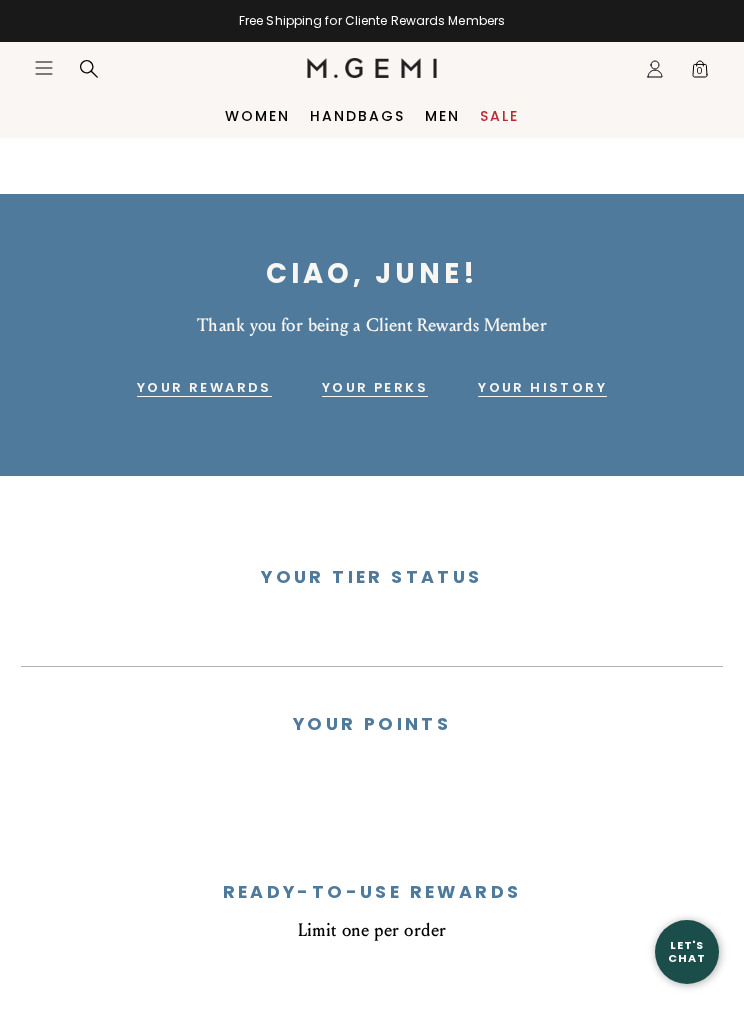 scroll, scrollTop: 0, scrollLeft: 0, axis: both 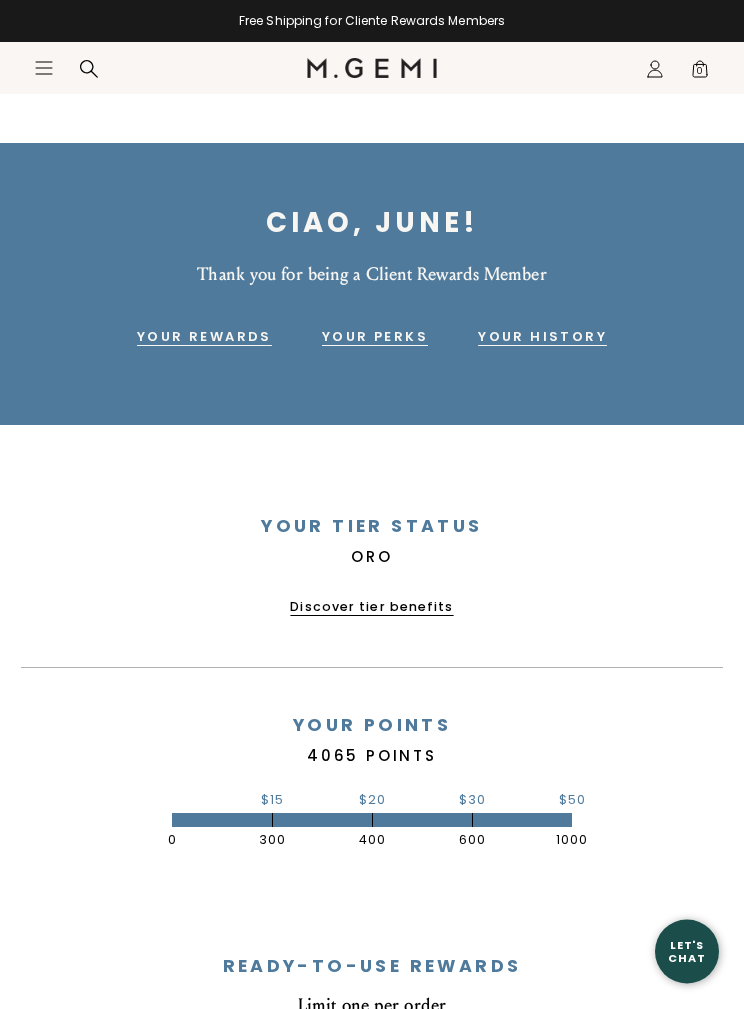 click on "Your Tier Status
Oro
Discover tier benefits" at bounding box center [372, 593] 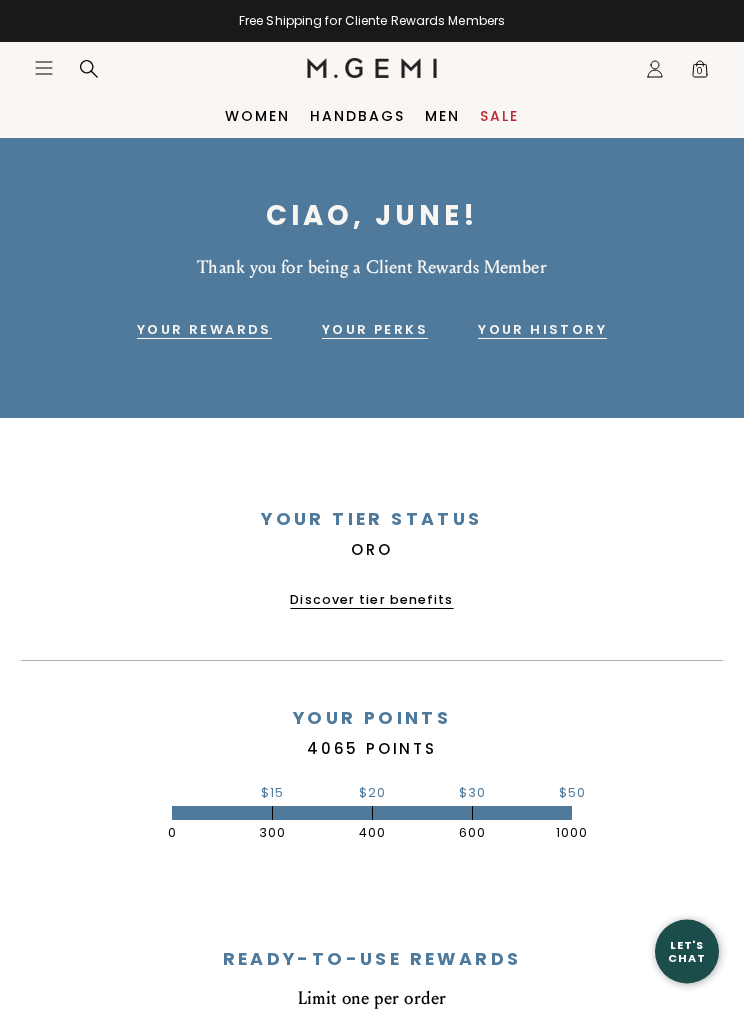 scroll, scrollTop: 0, scrollLeft: 0, axis: both 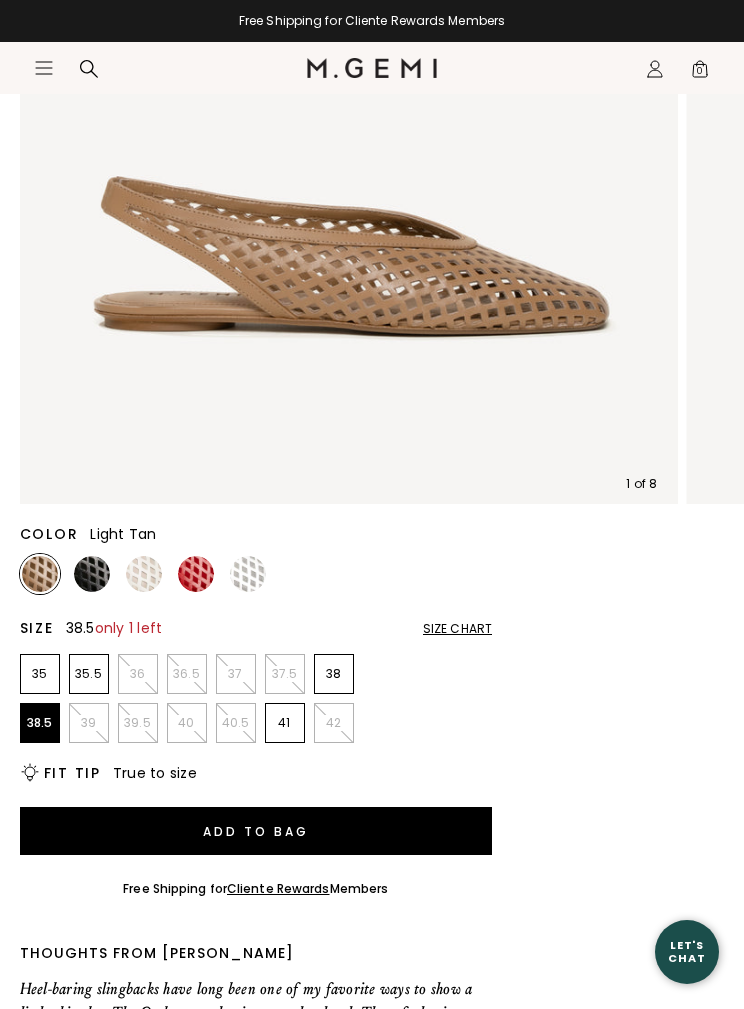 click on "38.5" at bounding box center [40, 723] 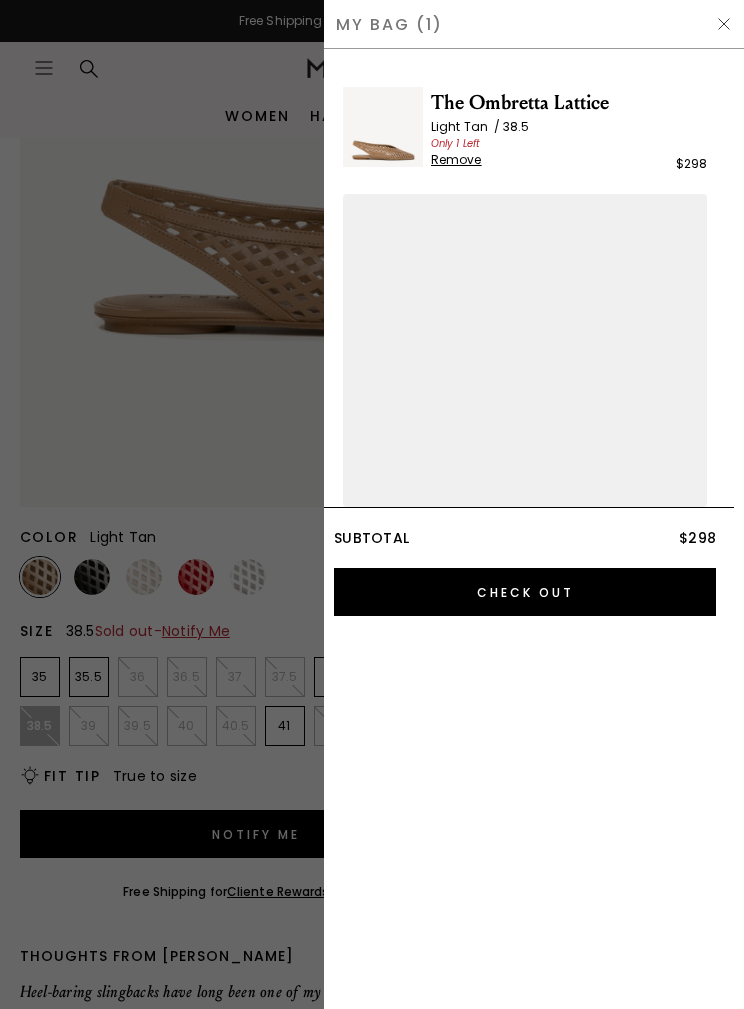 scroll, scrollTop: 0, scrollLeft: 0, axis: both 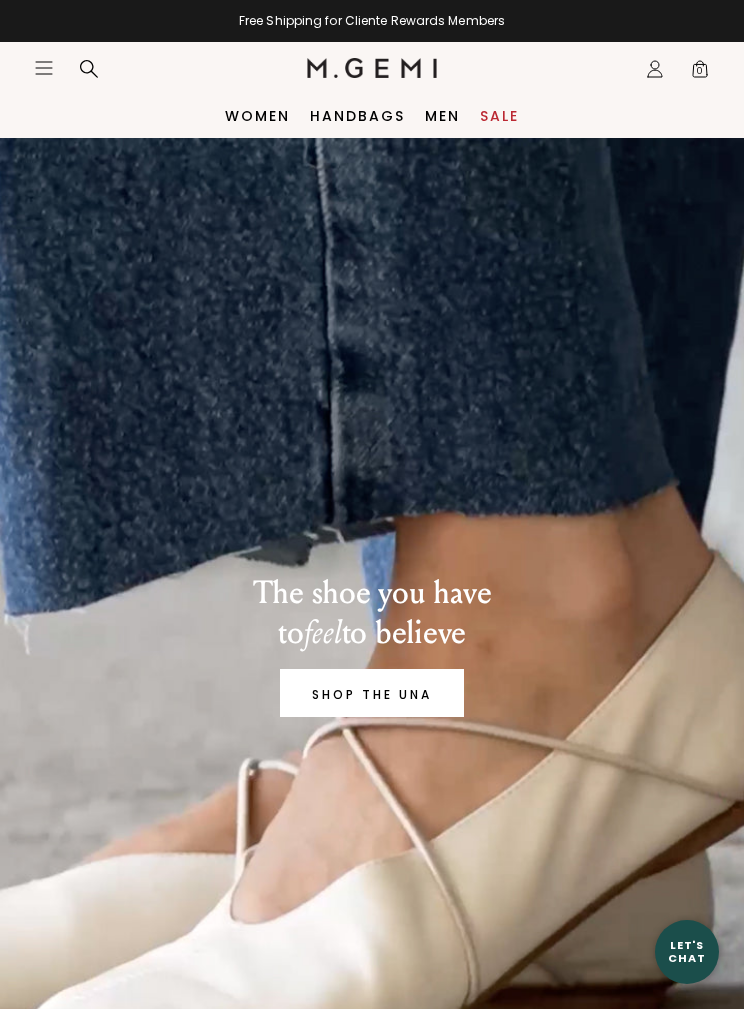 click on "Icons/20x20/profile@2x" 